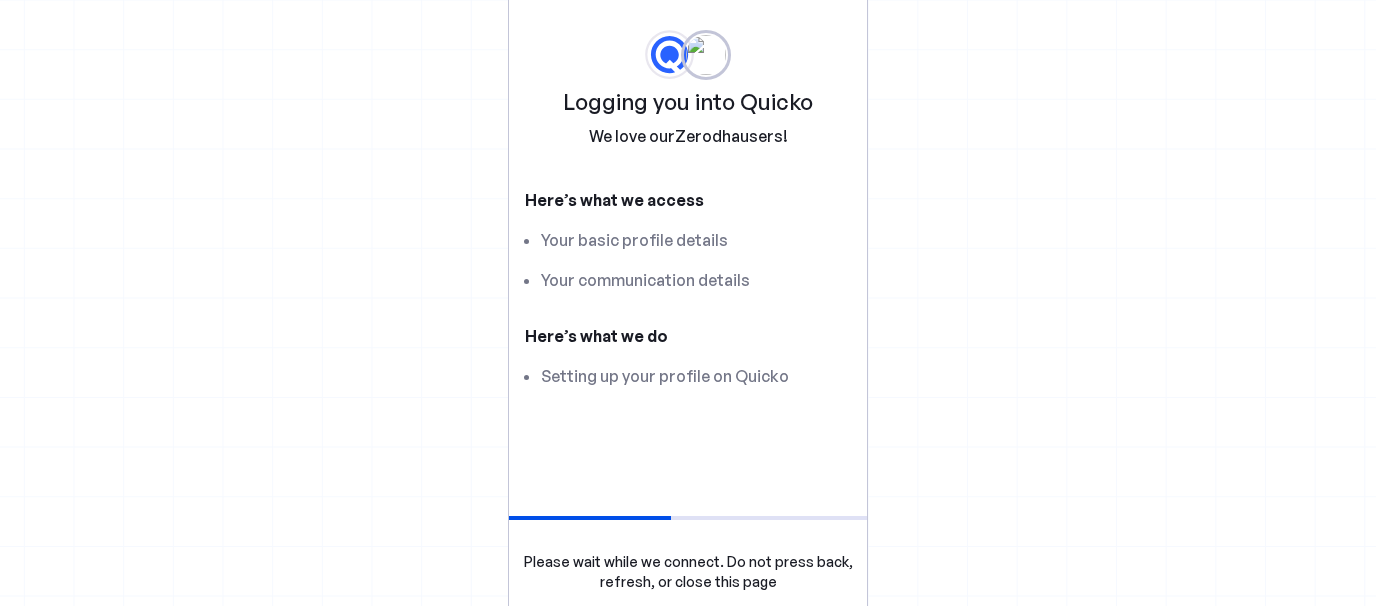 scroll, scrollTop: 0, scrollLeft: 0, axis: both 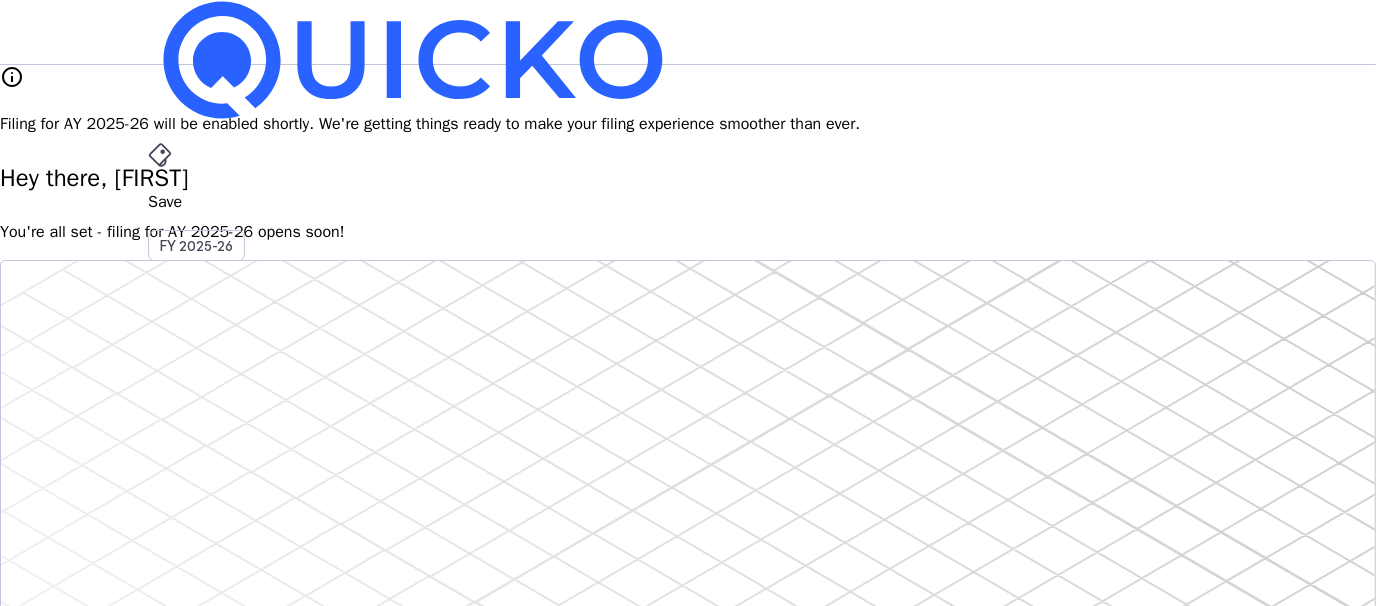 click on "AY 2025-26" at bounding box center (197, 452) 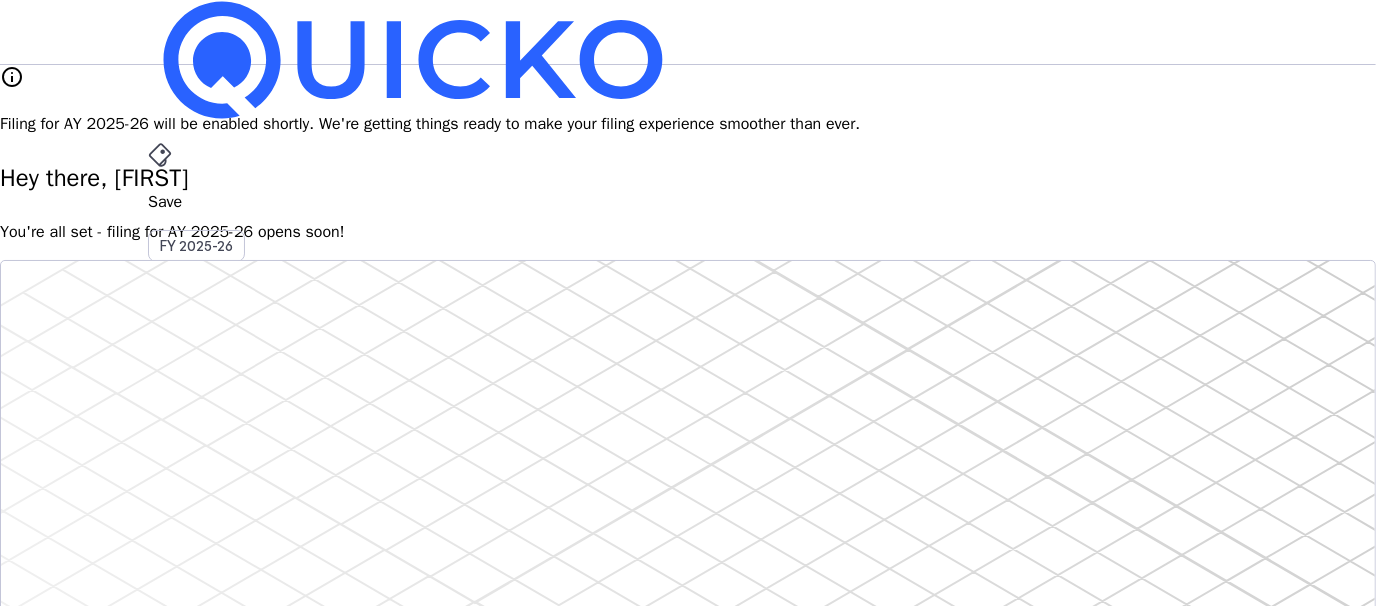 click on "Save FY 2025-26 Pay File AY 2025-26 More arrow_drop_down RK Upgrade info Filing for AY 2025-26 will be enabled shortly. We're getting things ready to make your filing experience smoother than ever. Hey there, [FIRST] You're all set - filing for AY 2025-26 opens soon! Do your own taxes Autofill, Review & e-file in just a few minutes Start Here info Filing for AY 2025-26 will be available soon. 4.8/5 | 1400 reviews We do your taxes Expert will prepare, review & e-file your tax return, making sure nothing gets missed. Explore Benefits of filing on Quicko Fetch everything using Autofill Automatically retrieve your income, deductions, tax credits & losses directly from ITD. No need of any forms! Connect to multiple apps In just a few clicks, seamlessly fetch all your trades directly from your broker and ensure accurate reporting. Get Personalized Insights Gain full visibility into the computation. Easily view and understand how your taxes are calculated. Explore Upgrade to Elite FAQs" at bounding box center [688, 1670] 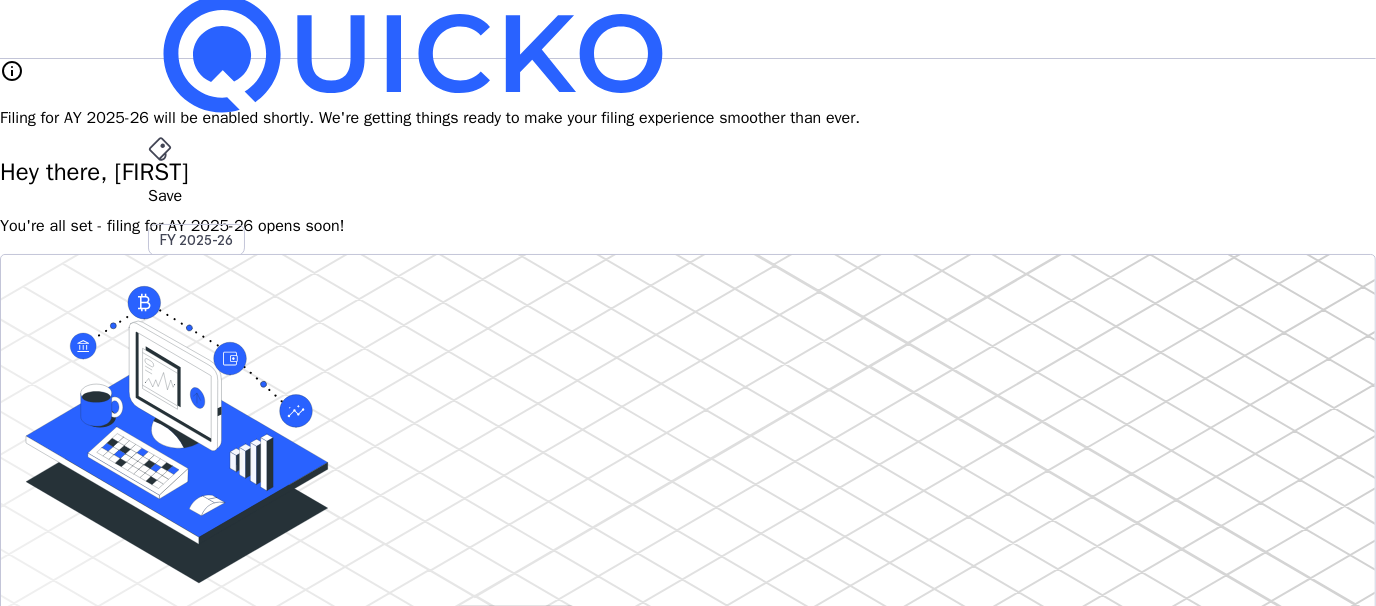 scroll, scrollTop: 0, scrollLeft: 0, axis: both 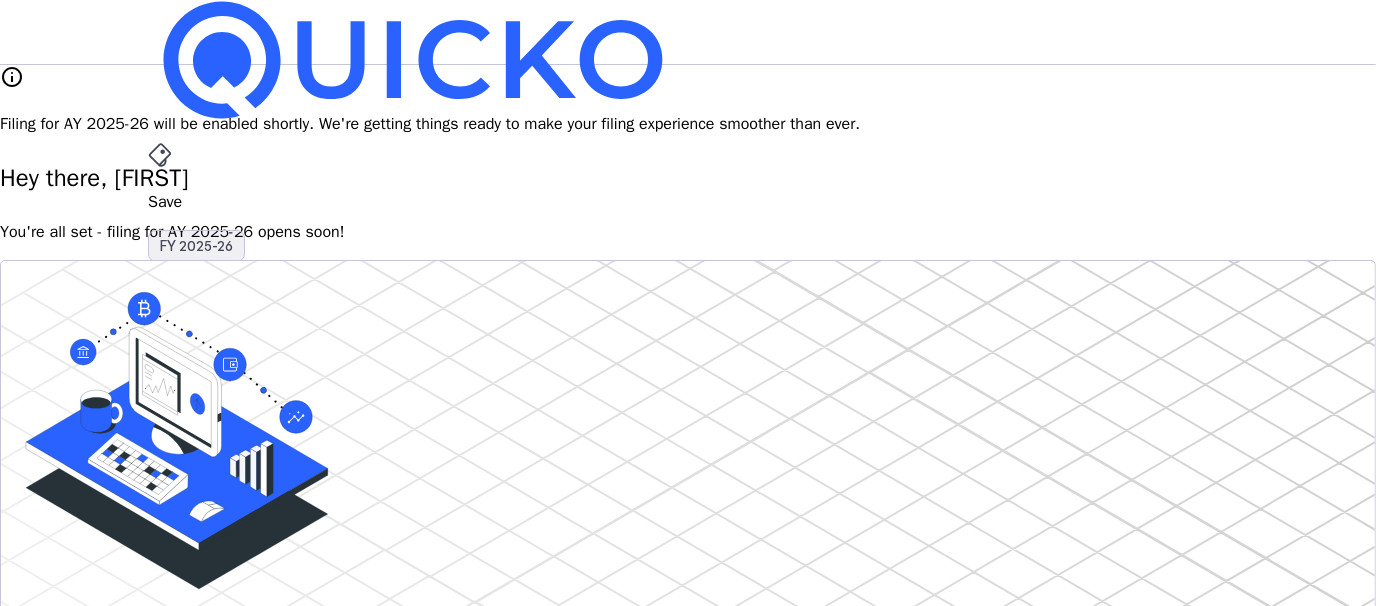 click on "FY 2025-26" at bounding box center [196, 246] 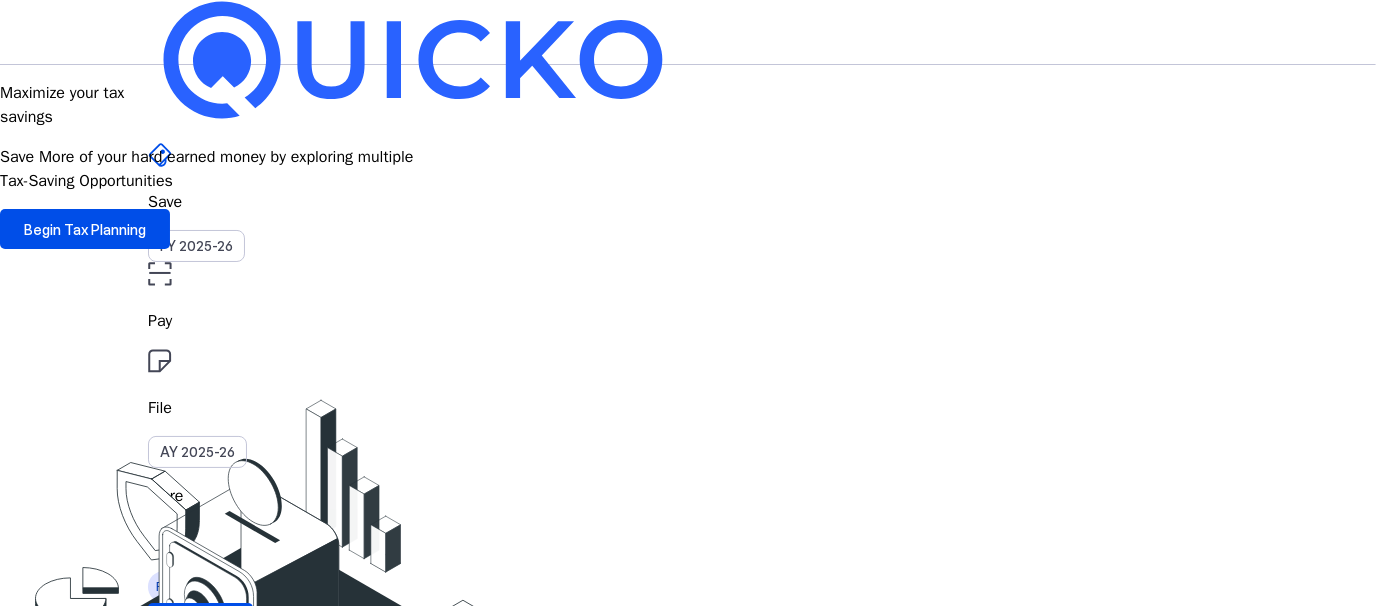 click on "File" at bounding box center [688, 321] 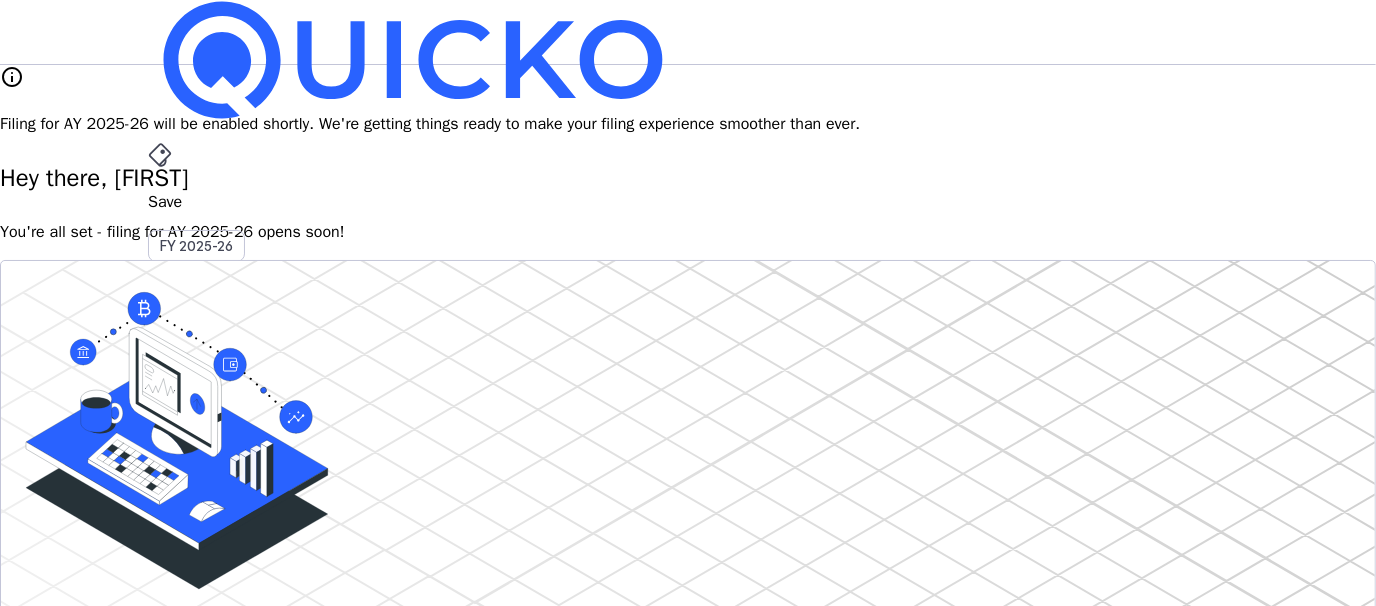 click on "info Filing for AY 2025-26 will be enabled shortly. We're getting things ready to make your filing experience smoother than ever." at bounding box center (688, 100) 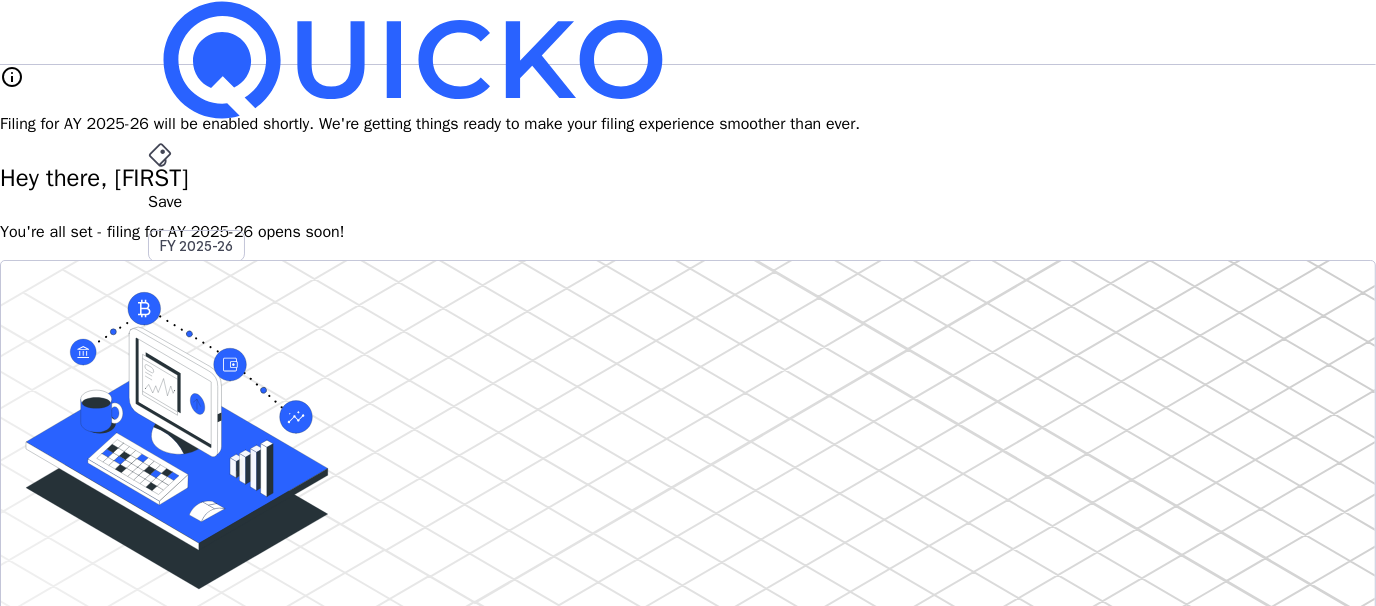 click on "Upgrade" at bounding box center [200, 623] 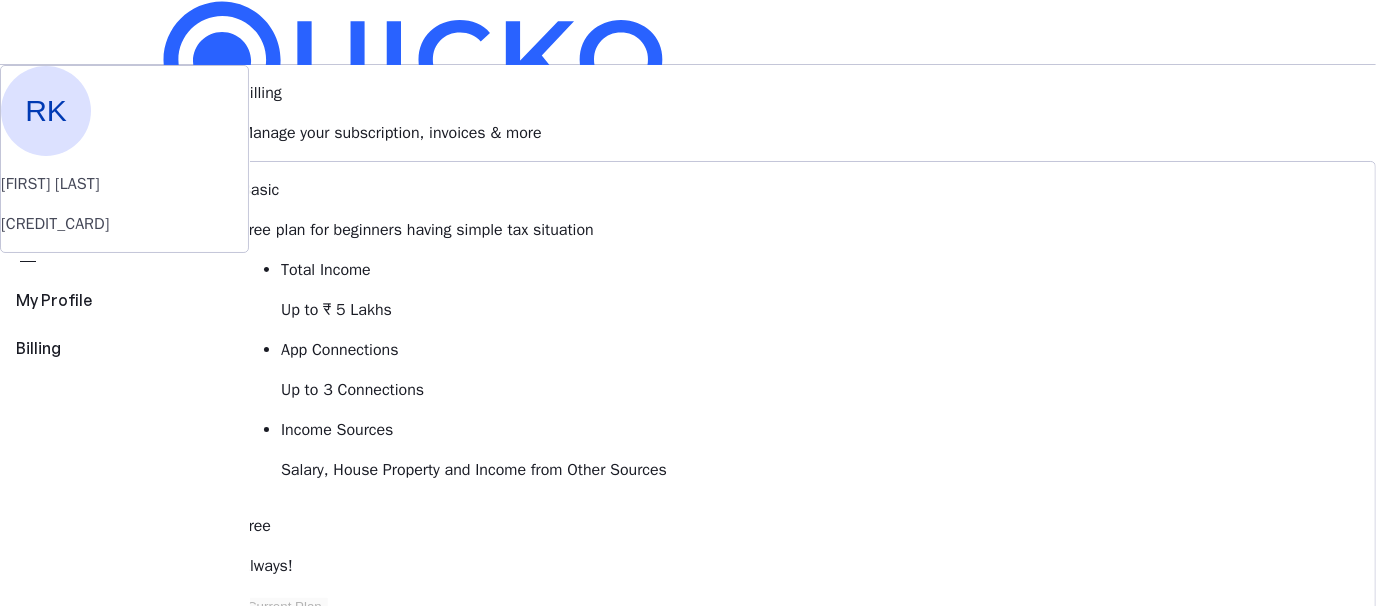 click on "Save FY 2025-26 Pay File AY 2025-26 More arrow_drop_down RK Upgrade RK [FIRST] [LAST] [CREDIT_CARD] perm_identity My Profile view_carousel Billing Billing Manage your subscription, invoices & more Basic Free plan for beginners having simple tax situation Total Income Up to ₹ 5 Lakhs App Connections Up to 3 Connections Income Sources Salary, House Property and Income from Other Sources Free Always! Current Plan Essential Step-up plan for individuals having diverse income sources Total Income Up to ₹10 Lakhs App Connections Up to 5 Connections Income Sources Basic plus Capital Gains and Business & Profession Starts at ₹ 149 per month, billed annually Upgrade to Essential Elite Best Value! All-inclusive plan for individuals having hight net worth Total Income Unlimited App Connections Unlimited Income Sources All Income Sources including Foreign Income Starts at ₹ 199 per month, billed annually Upgrade to Elite View Comparison keyboard_arrow_down Billings history chevron_right FAQs favorite" at bounding box center [688, 1216] 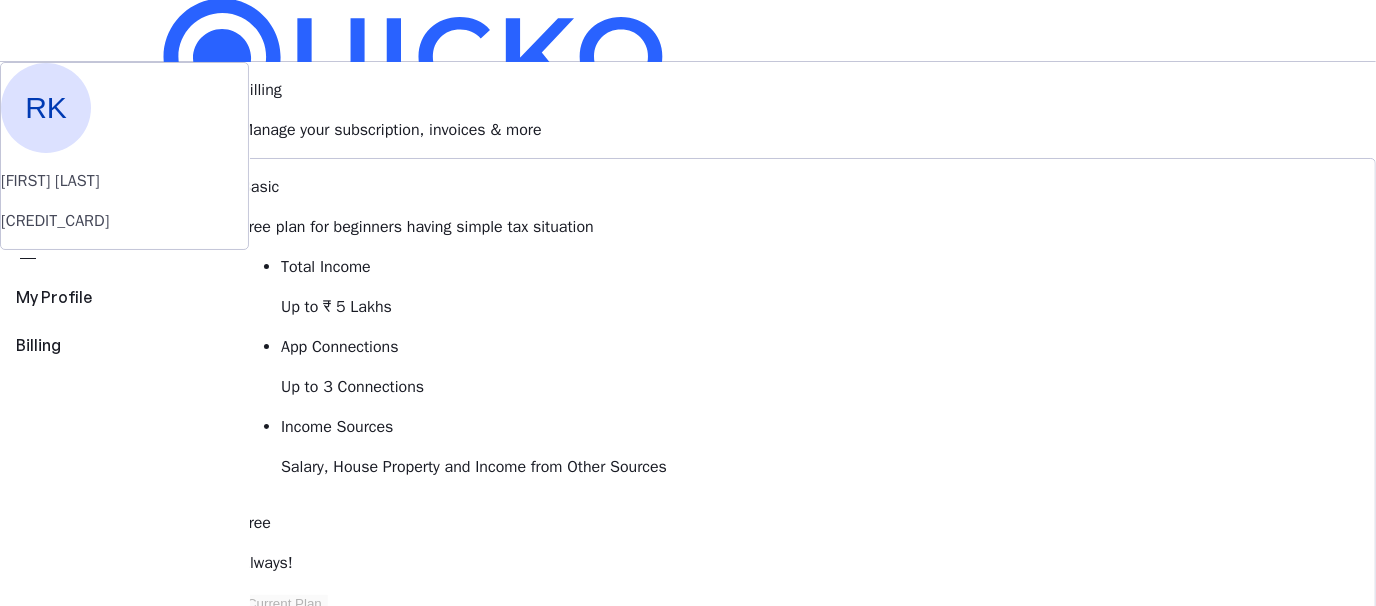 scroll, scrollTop: 0, scrollLeft: 0, axis: both 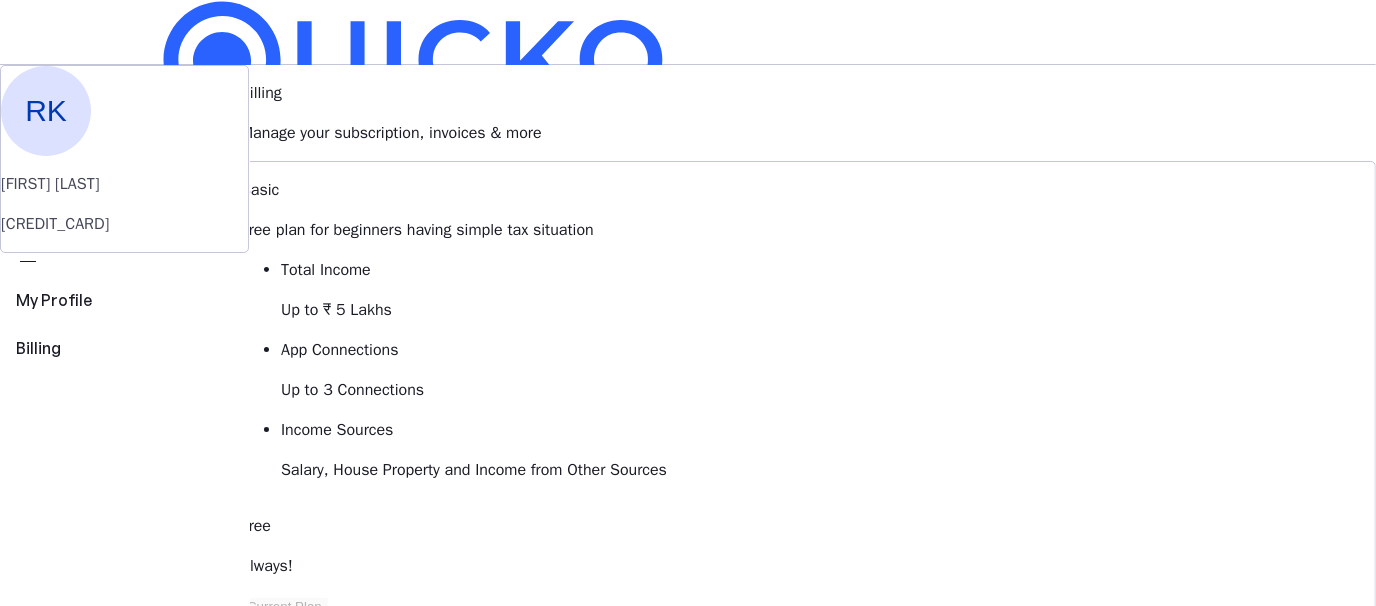 click on "RK" at bounding box center [164, 587] 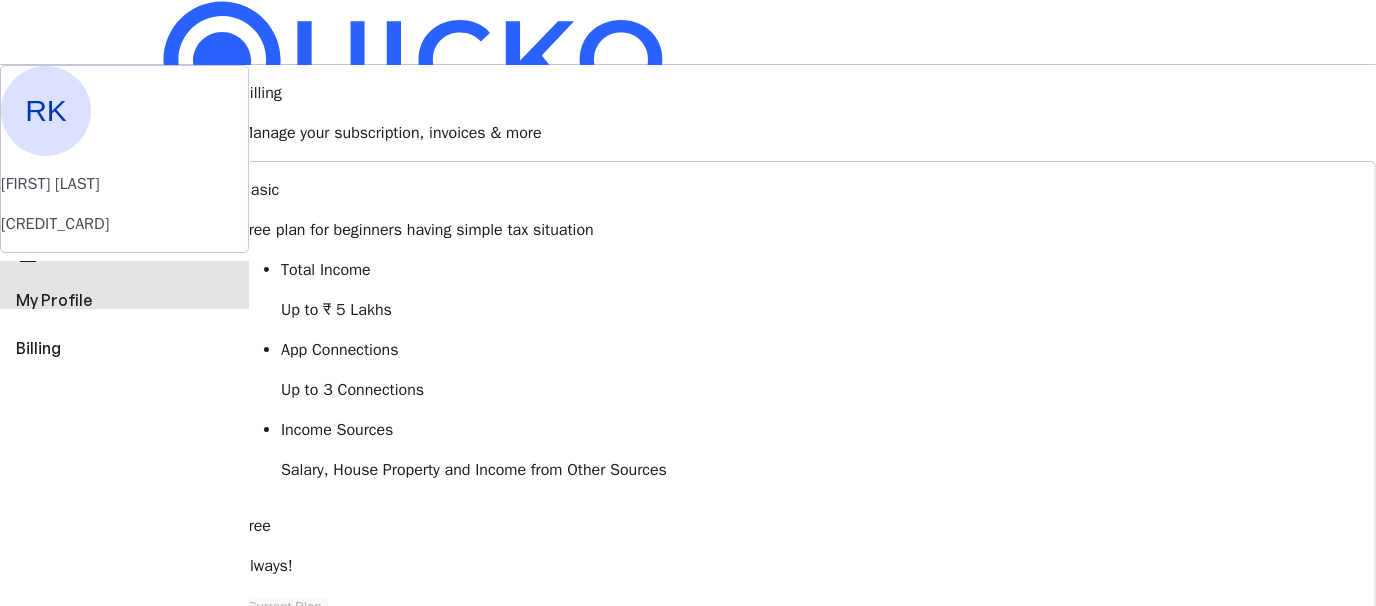 click on "My Profile" at bounding box center (124, 300) 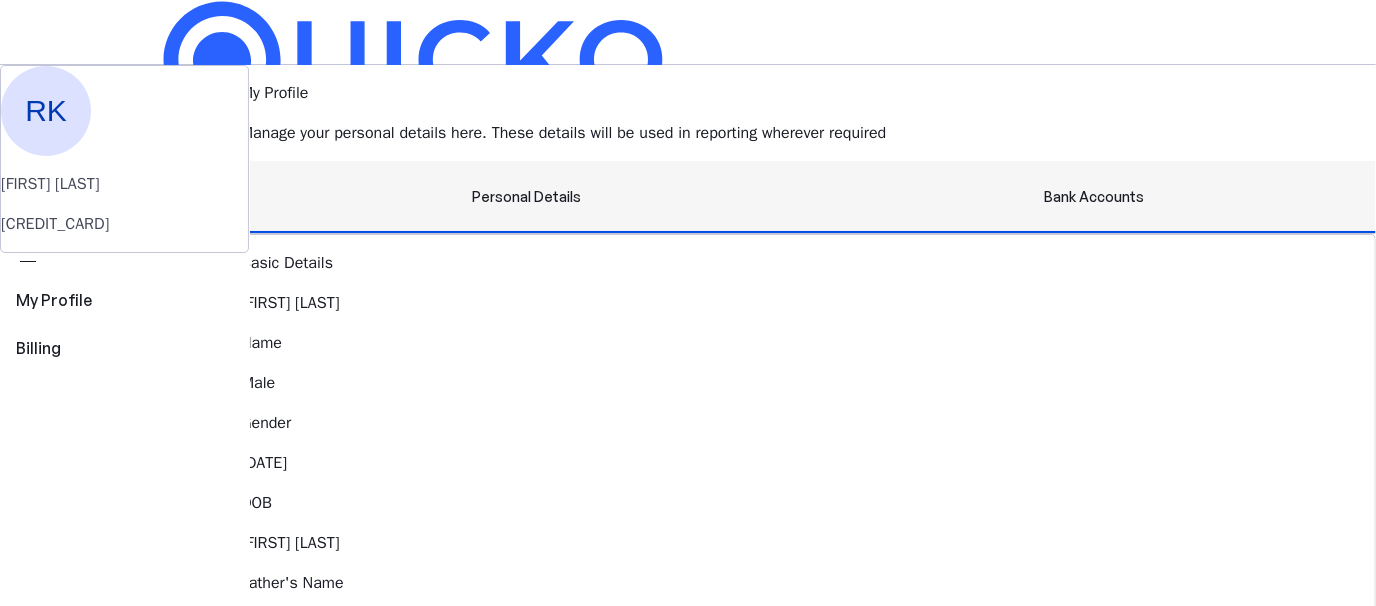 click on "Bank Accounts" at bounding box center [1094, 197] 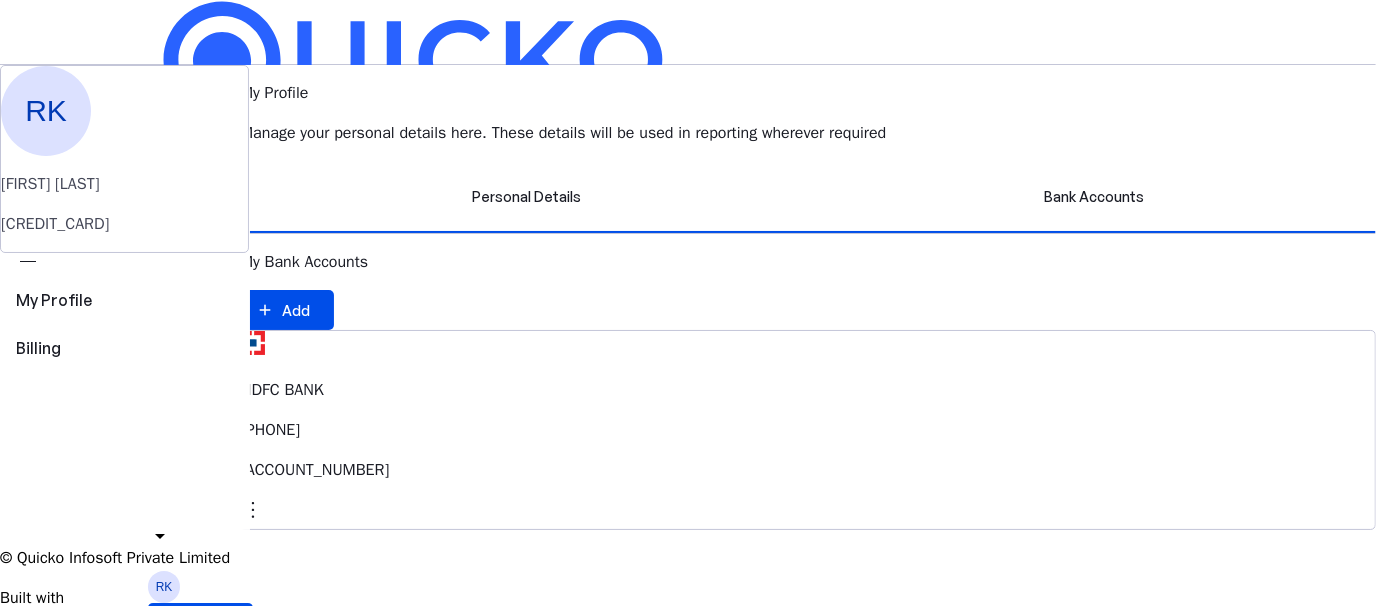 click on "Save" at bounding box center (688, 202) 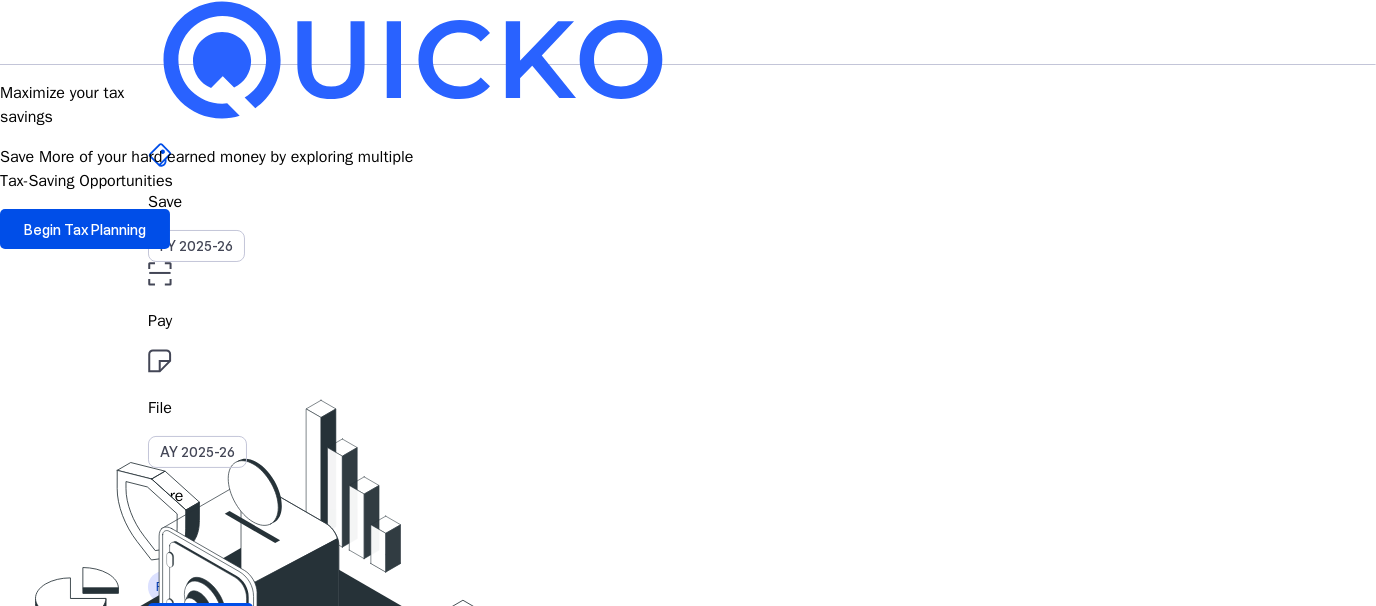 click on "arrow_drop_down" at bounding box center [160, 536] 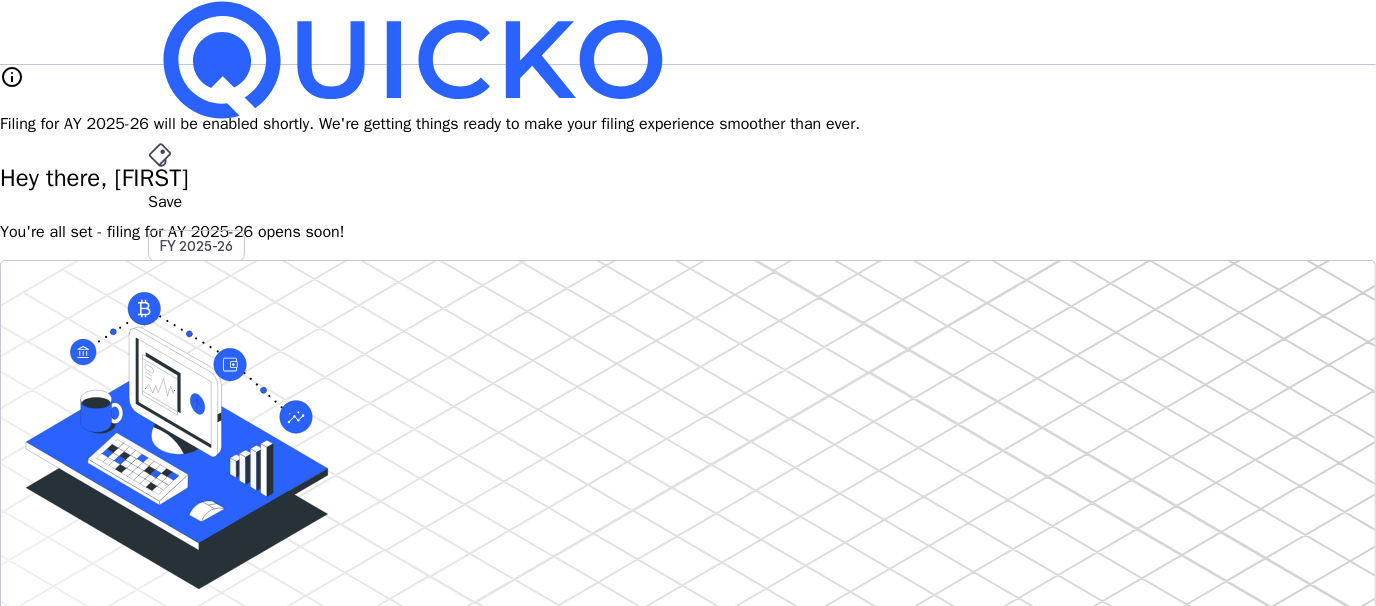 click on "Save FY 2025-26 Pay File AY 2025-26 More arrow_drop_down RK Upgrade info Filing for AY 2025-26 will be enabled shortly. We're getting things ready to make your filing experience smoother than ever. Hey there, [FIRST] You're all set - filing for AY 2025-26 opens soon! Do your own taxes Autofill, Review & e-file in just a few minutes Start Here info Filing for AY 2025-26 will be available soon. 4.8/5 | 1400 reviews We do your taxes Expert will prepare, review & e-file your tax return, making sure nothing gets missed. Explore Benefits of filing on Quicko Fetch everything using Autofill Automatically retrieve your income, deductions, tax credits & losses directly from ITD. No need of any forms! Connect to multiple apps In just a few clicks, seamlessly fetch all your trades directly from your broker and ensure accurate reporting. Get Personalized Insights Gain full visibility into the computation. Easily view and understand how your taxes are calculated. Explore Upgrade to Elite FAQs" at bounding box center (688, 1670) 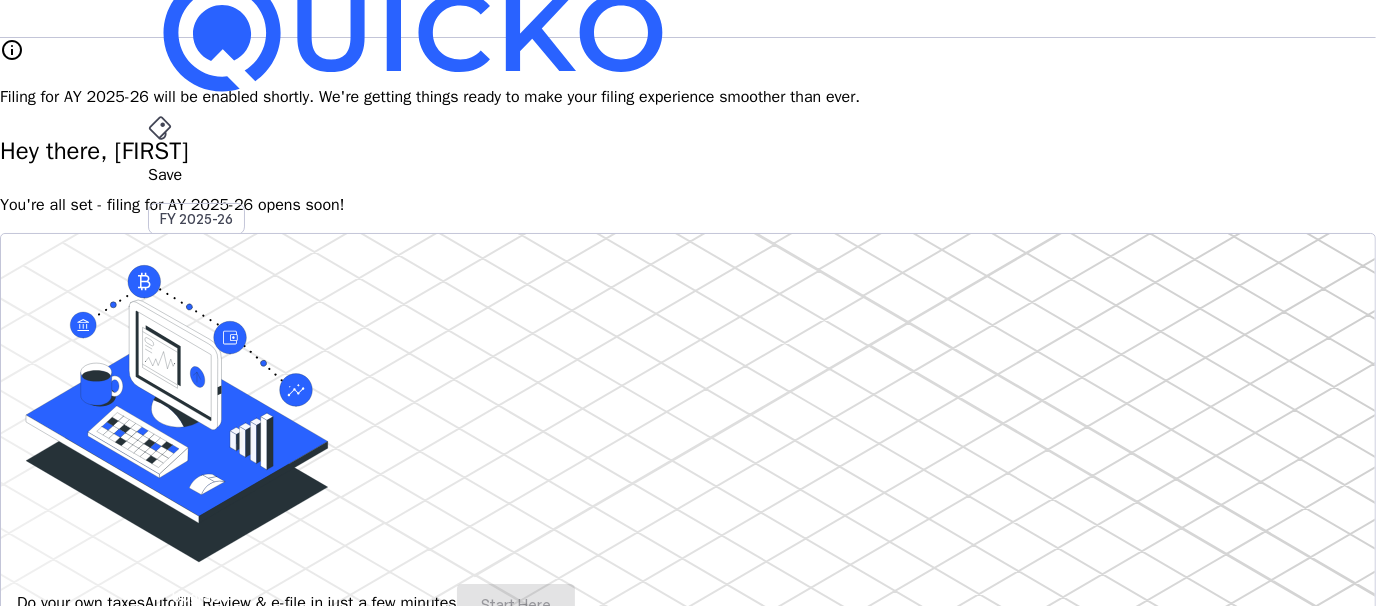 scroll, scrollTop: 0, scrollLeft: 0, axis: both 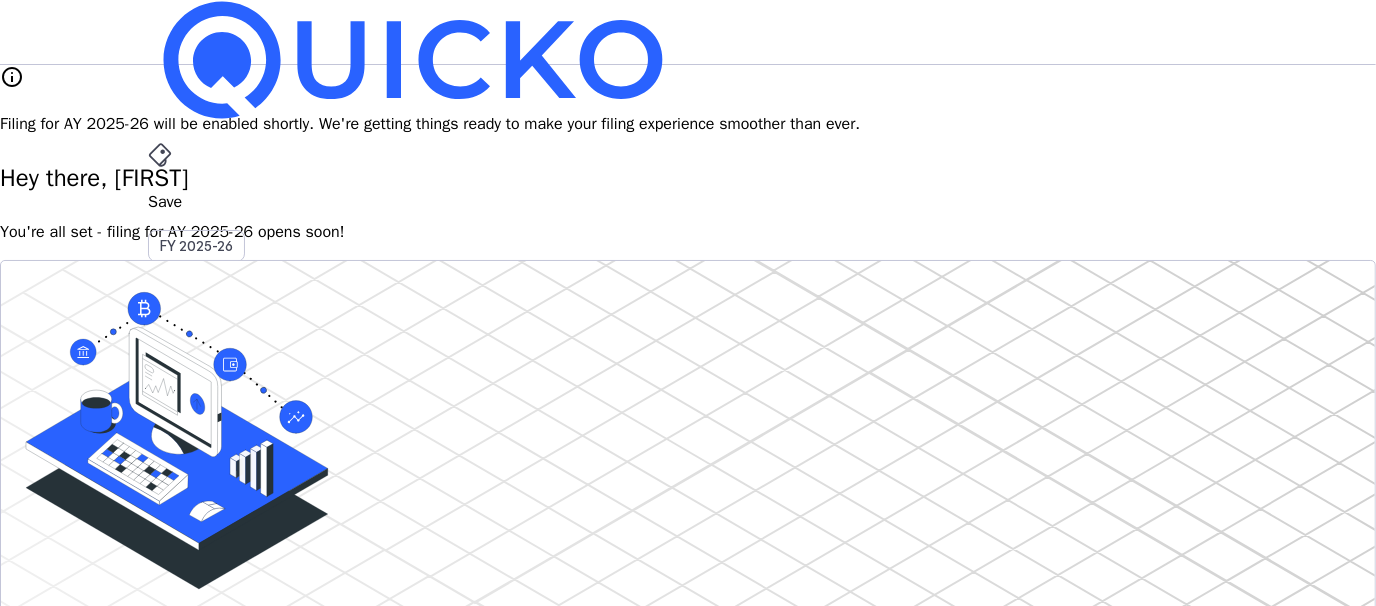 click on "Upgrade" at bounding box center (200, 623) 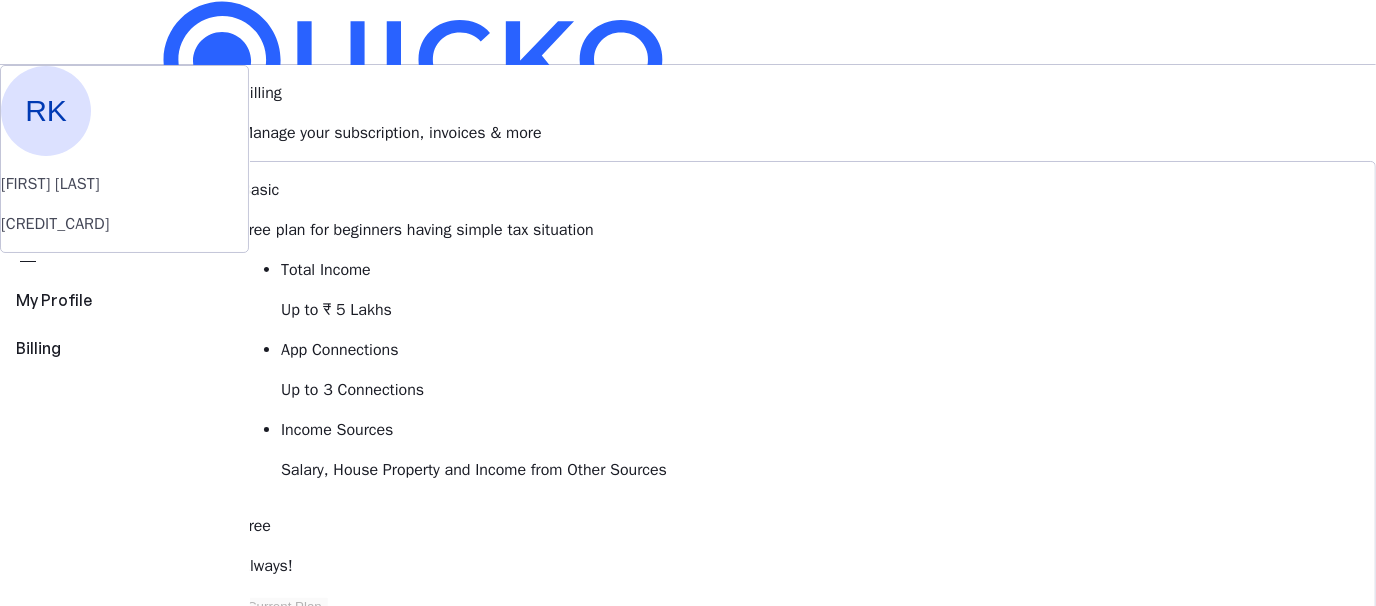 click on "RK" at bounding box center (164, 587) 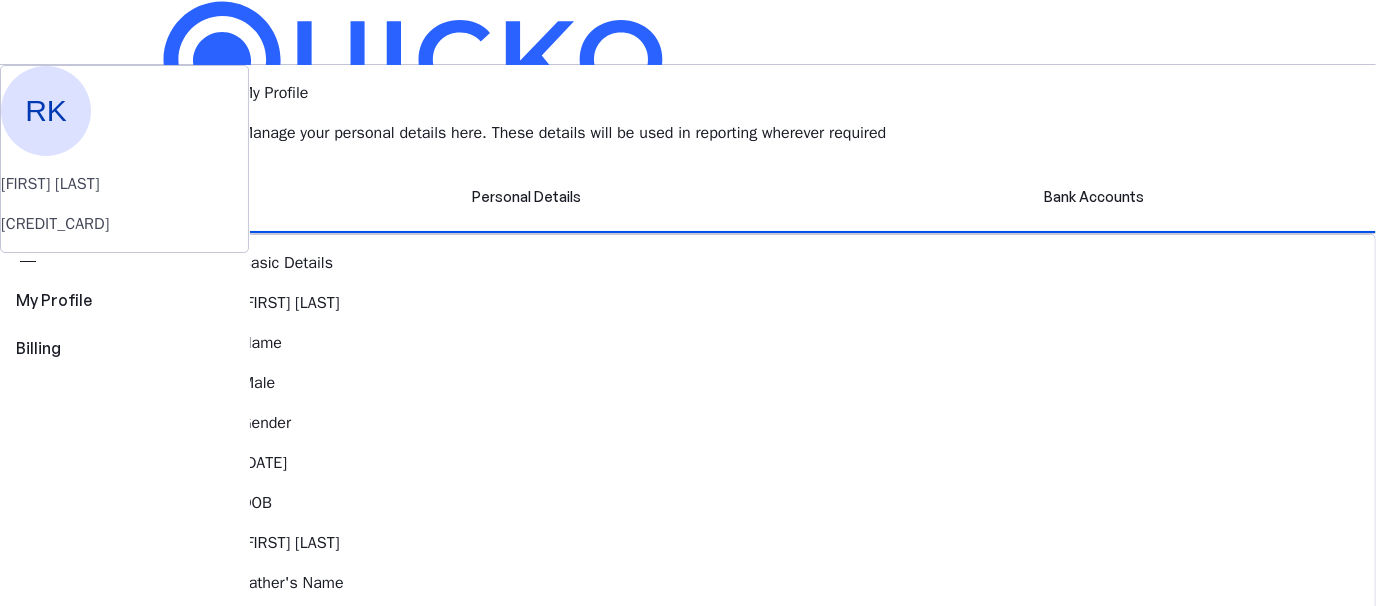 click on "FY 2025-26" at bounding box center (196, 246) 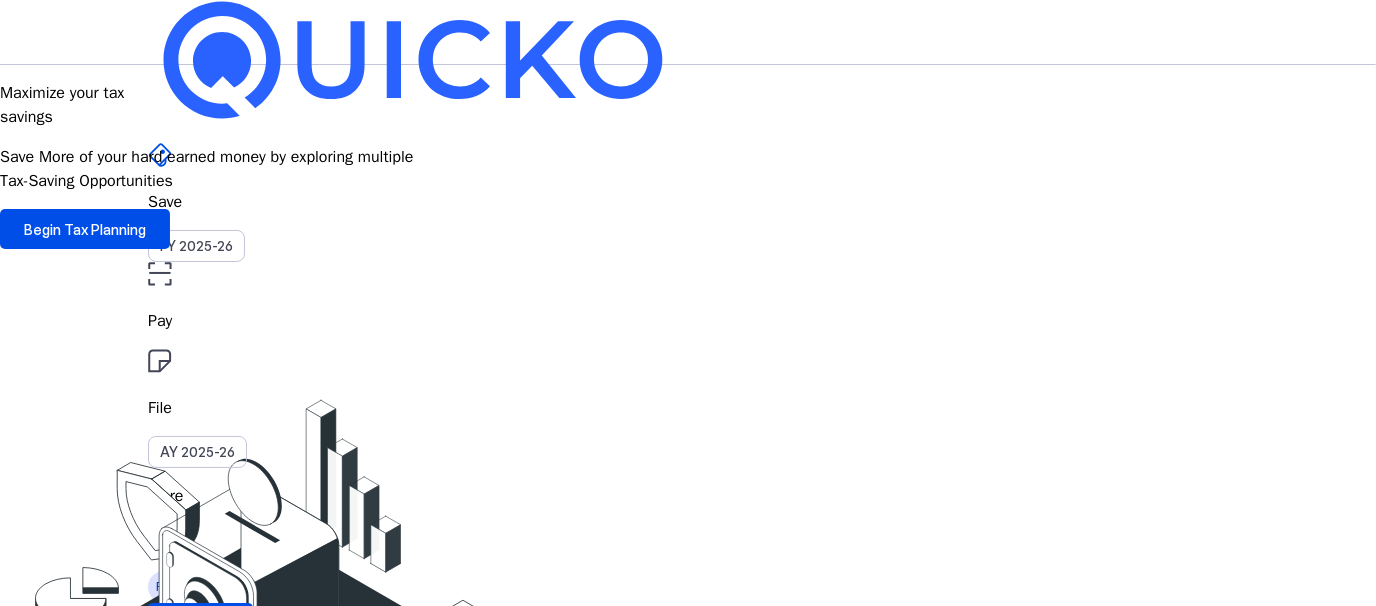 click on "FY 2025-26" at bounding box center [196, 246] 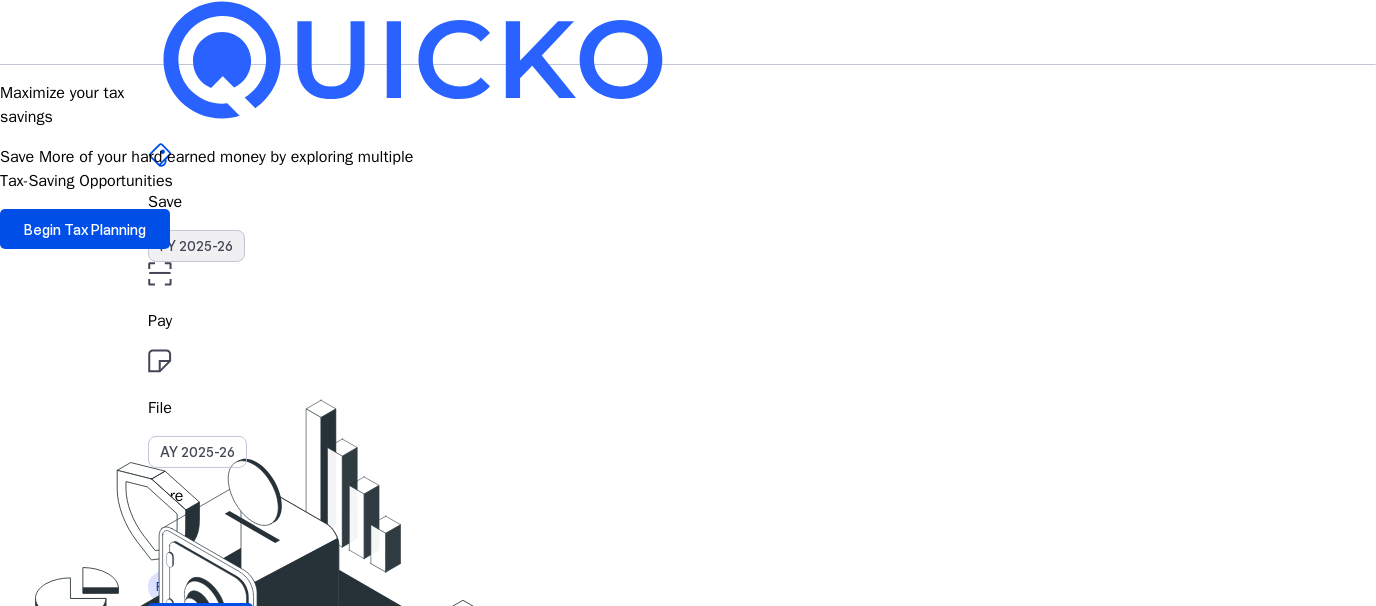 click on "FY 2025-26" at bounding box center [196, 246] 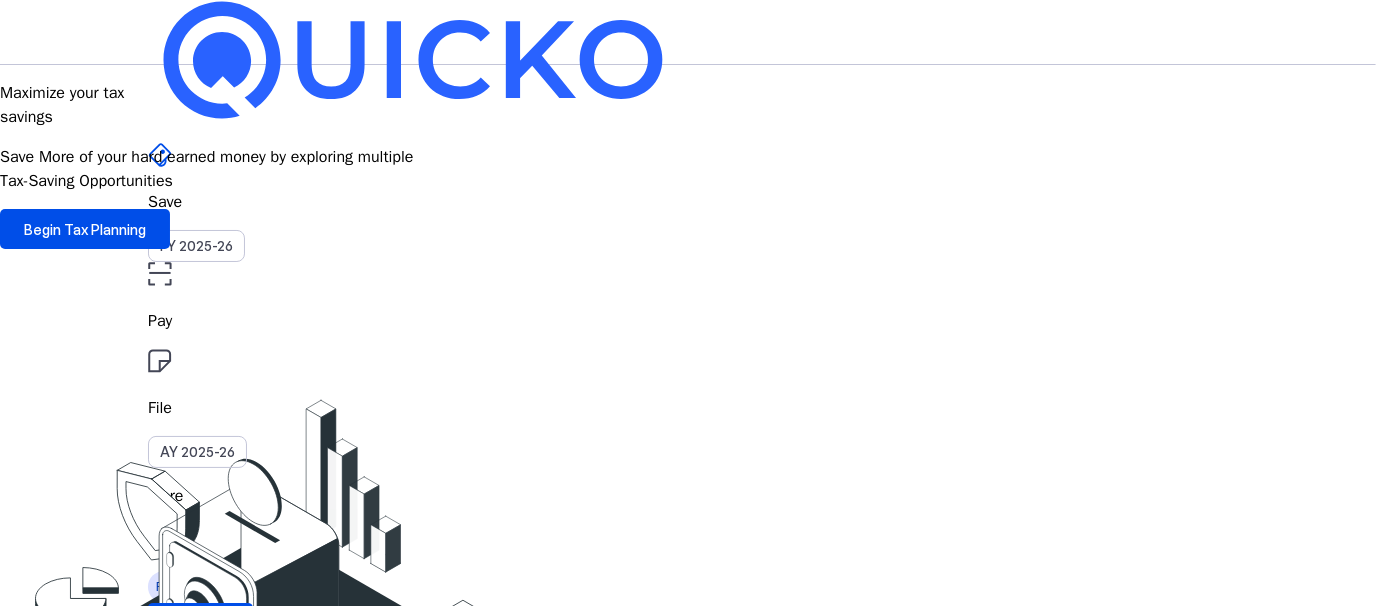 click on "Save" at bounding box center [688, 202] 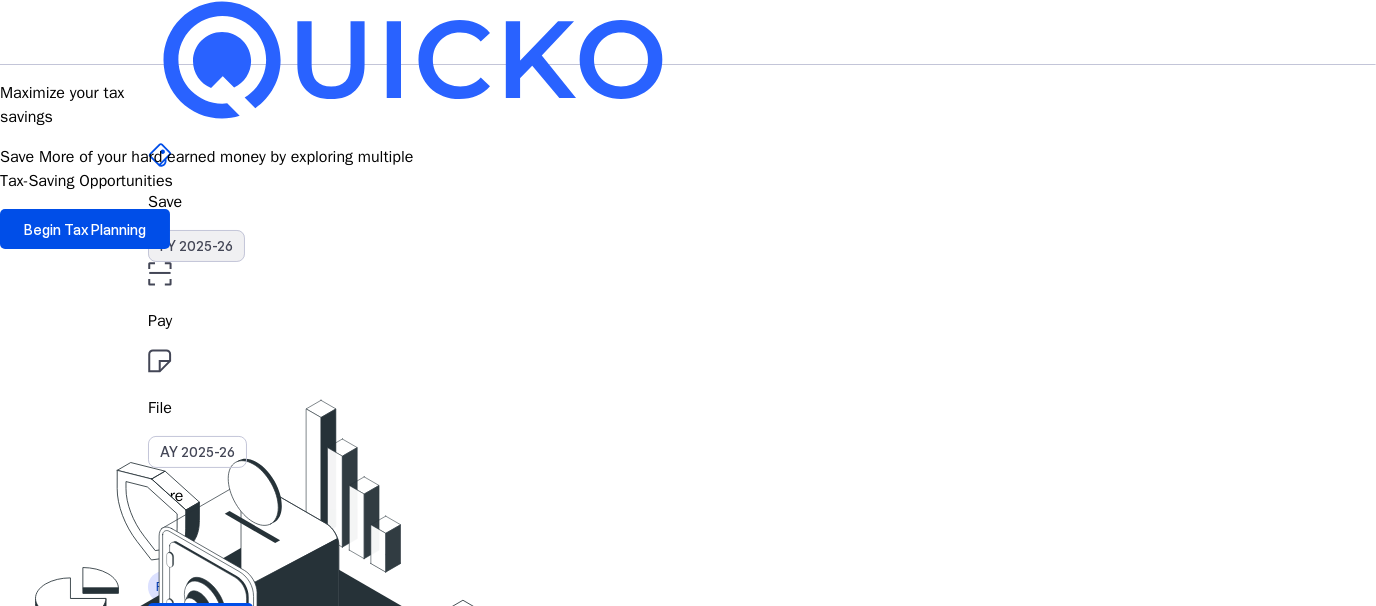 click on "FY 2025-26" at bounding box center (196, 246) 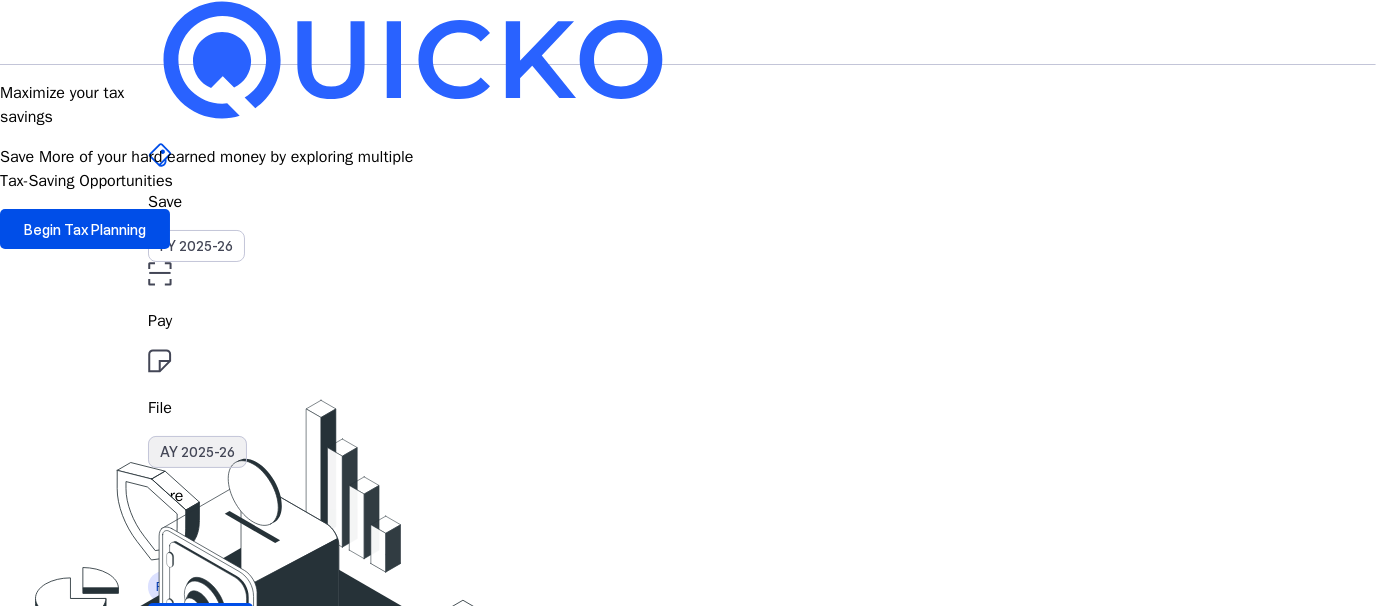 click on "AY 2025-26" at bounding box center [197, 452] 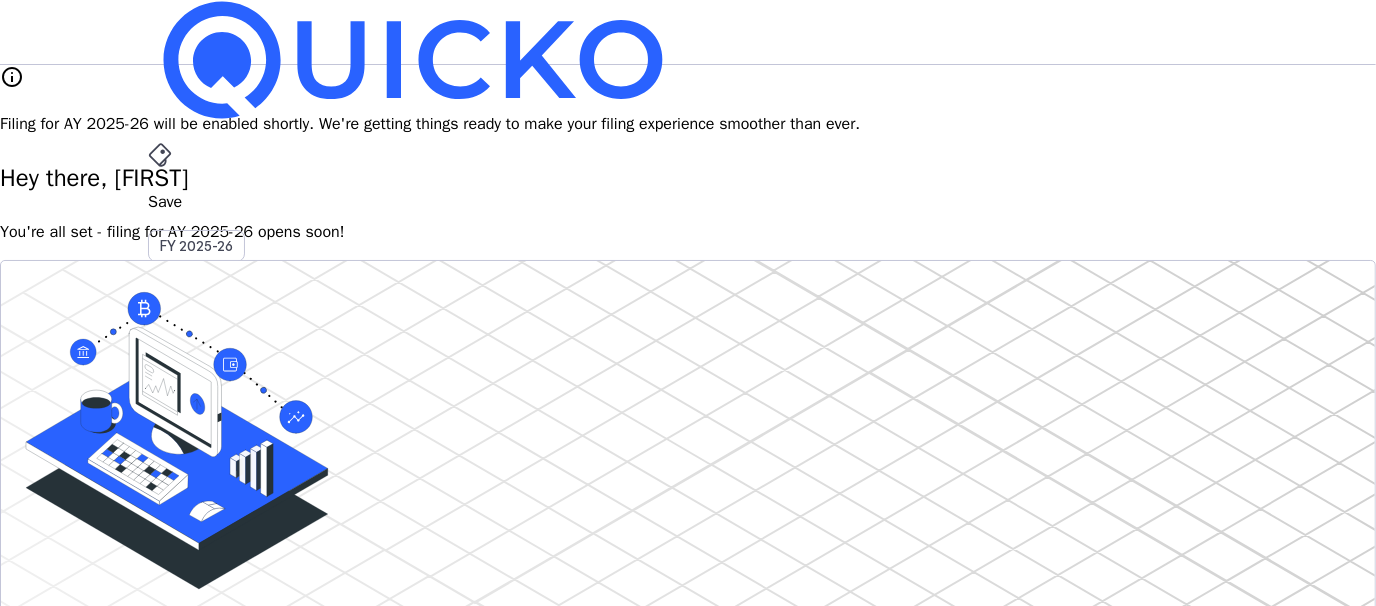 click on "Save FY 2025-26 Pay File AY 2025-26 More arrow_drop_down RK Upgrade info Filing for AY 2025-26 will be enabled shortly. We're getting things ready to make your filing experience smoother than ever. Hey there, [FIRST] You're all set - filing for AY 2025-26 opens soon! Do your own taxes Autofill, Review & e-file in just a few minutes Start Here info Filing for AY 2025-26 will be available soon. 4.8/5 | 1400 reviews We do your taxes Expert will prepare, review & e-file your tax return, making sure nothing gets missed. Explore Benefits of filing on Quicko Fetch everything using Autofill Automatically retrieve your income, deductions, tax credits & losses directly from ITD. No need of any forms! Connect to multiple apps In just a few clicks, seamlessly fetch all your trades directly from your broker and ensure accurate reporting. Get Personalized Insights Gain full visibility into the computation. Easily view and understand how your taxes are calculated. Explore Upgrade to Elite FAQs" at bounding box center [688, 1670] 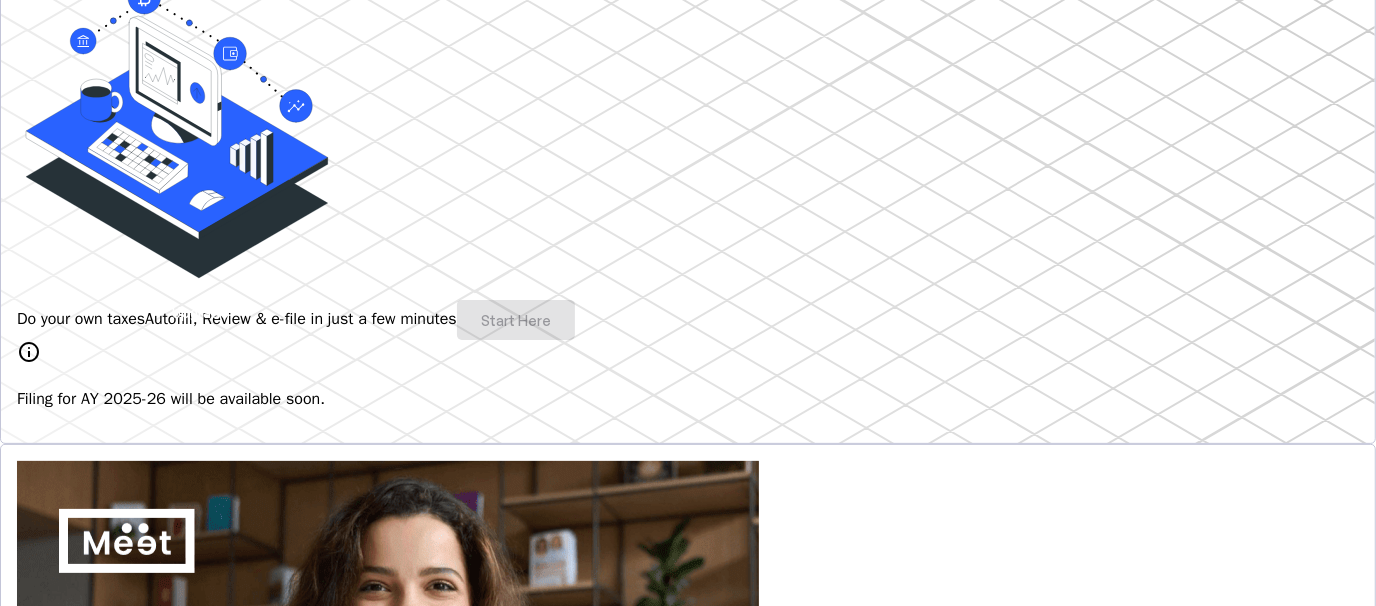 scroll, scrollTop: 315, scrollLeft: 0, axis: vertical 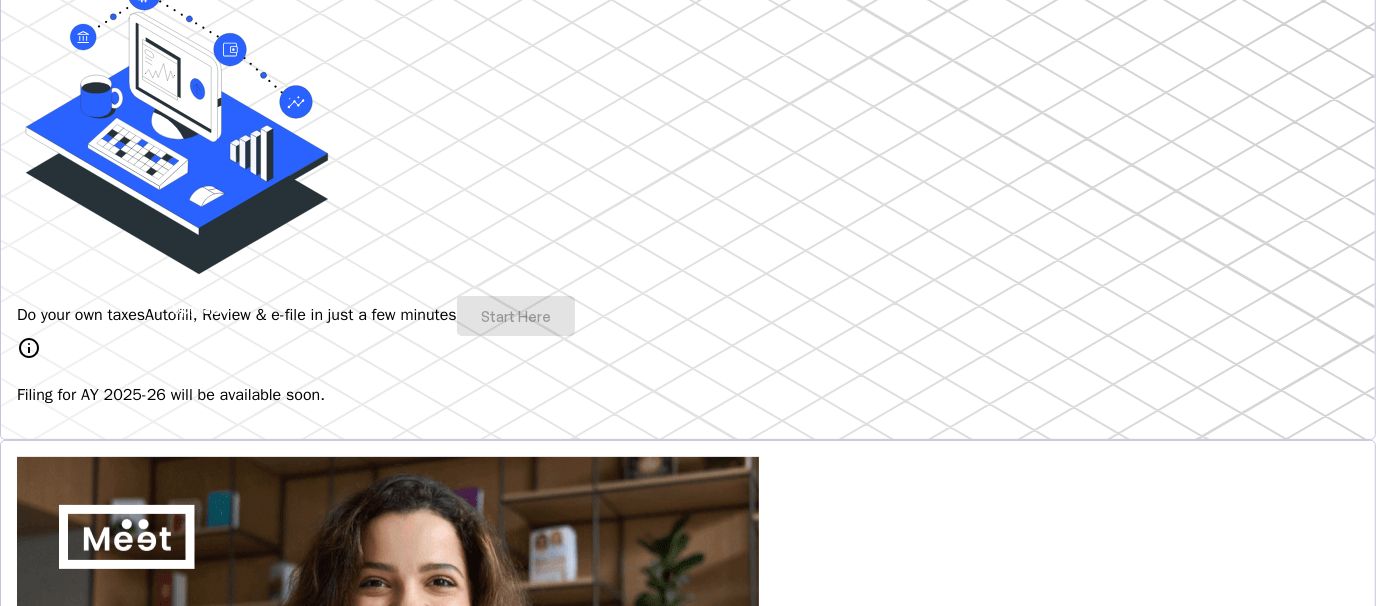 click on "Do your own taxes   Autofill, Review & e-file in just a few minutes   Start Here" at bounding box center (688, 316) 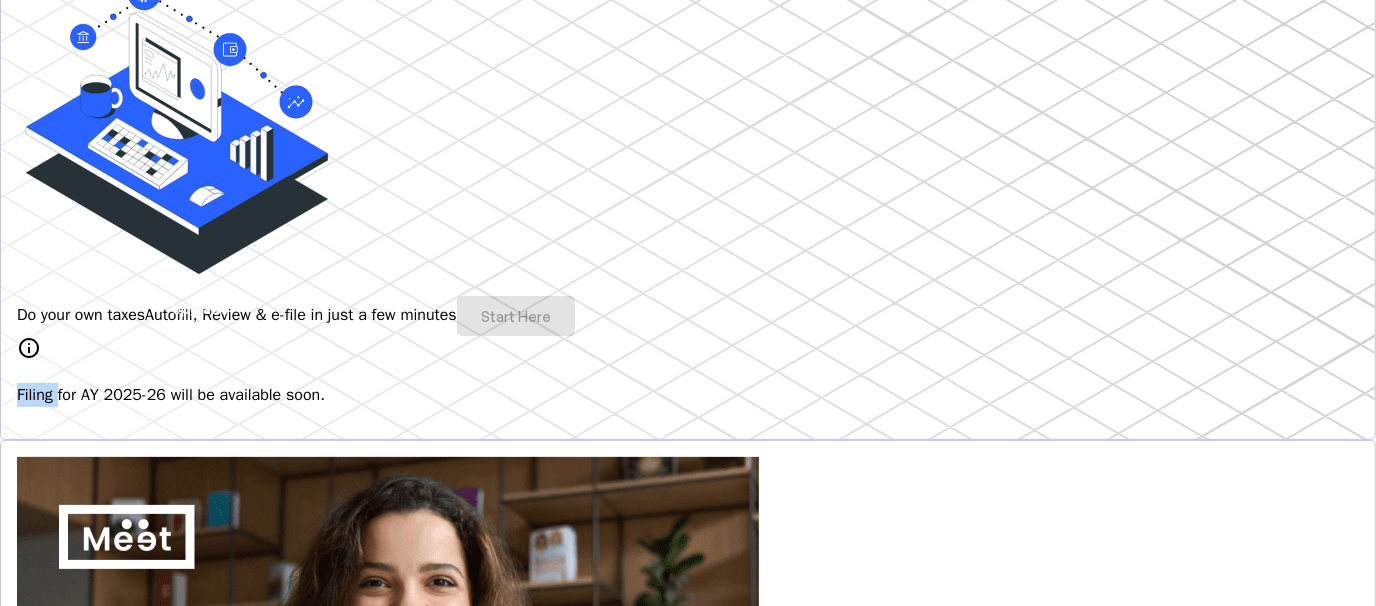 click on "Do your own taxes   Autofill, Review & e-file in just a few minutes   Start Here" at bounding box center (688, 316) 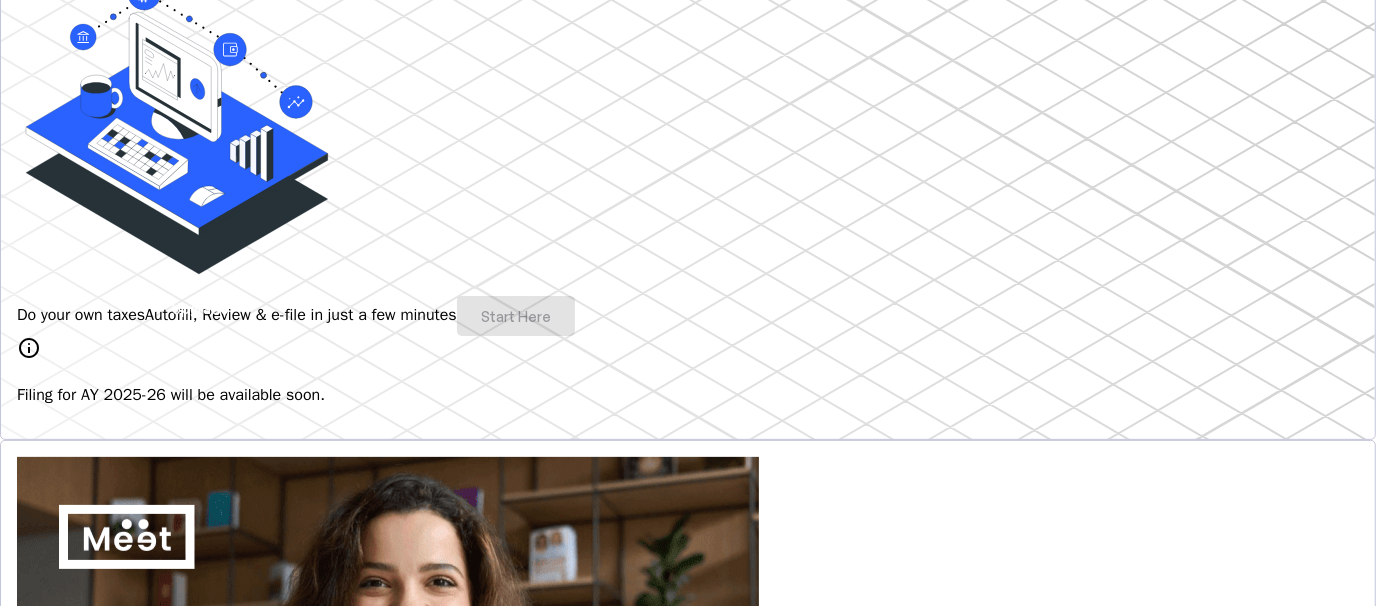 click on "Save FY 2025-26 Pay File AY 2025-26 More arrow_drop_down RK Upgrade info Filing for AY 2025-26 will be enabled shortly. We're getting things ready to make your filing experience smoother than ever. Hey there, [FIRST] You're all set - filing for AY 2025-26 opens soon! Do your own taxes Autofill, Review & e-file in just a few minutes Start Here info Filing for AY 2025-26 will be available soon. 4.8/5 | 1400 reviews We do your taxes Expert will prepare, review & e-file your tax return, making sure nothing gets missed. Explore Benefits of filing on Quicko Fetch everything using Autofill Automatically retrieve your income, deductions, tax credits & losses directly from ITD. No need of any forms! Connect to multiple apps In just a few clicks, seamlessly fetch all your trades directly from your broker and ensure accurate reporting. Get Personalized Insights Gain full visibility into the computation. Easily view and understand how your taxes are calculated. Explore Upgrade to Elite FAQs" at bounding box center (688, 1355) 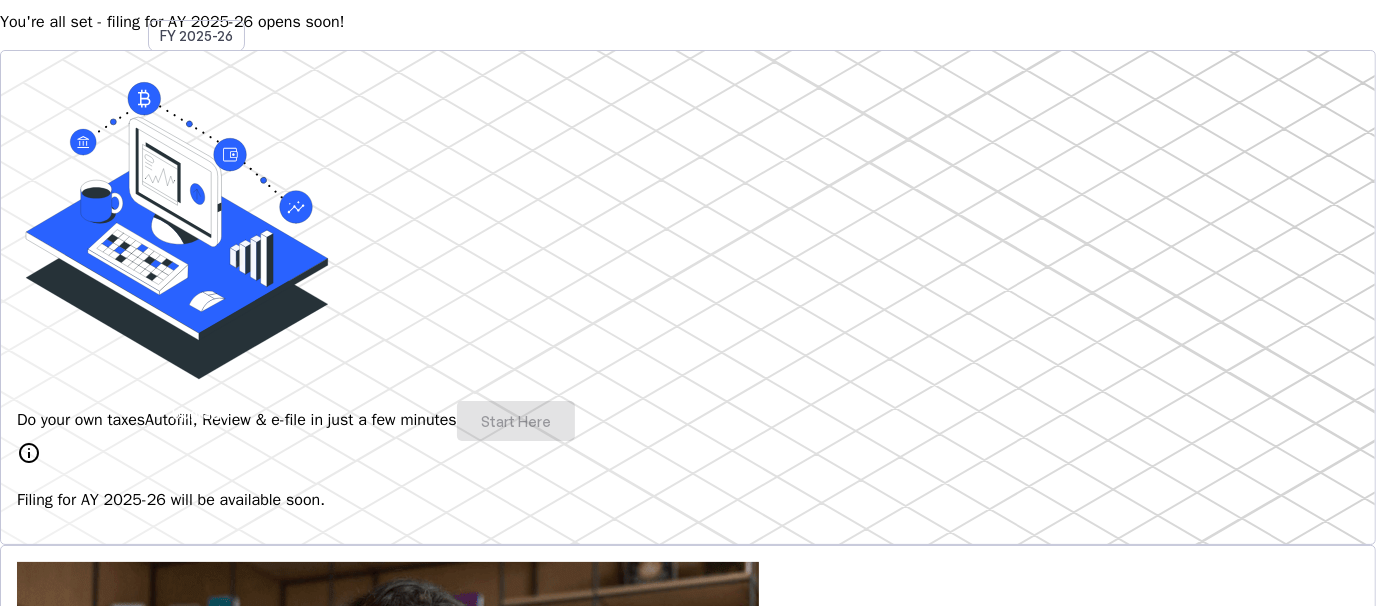 scroll, scrollTop: 0, scrollLeft: 0, axis: both 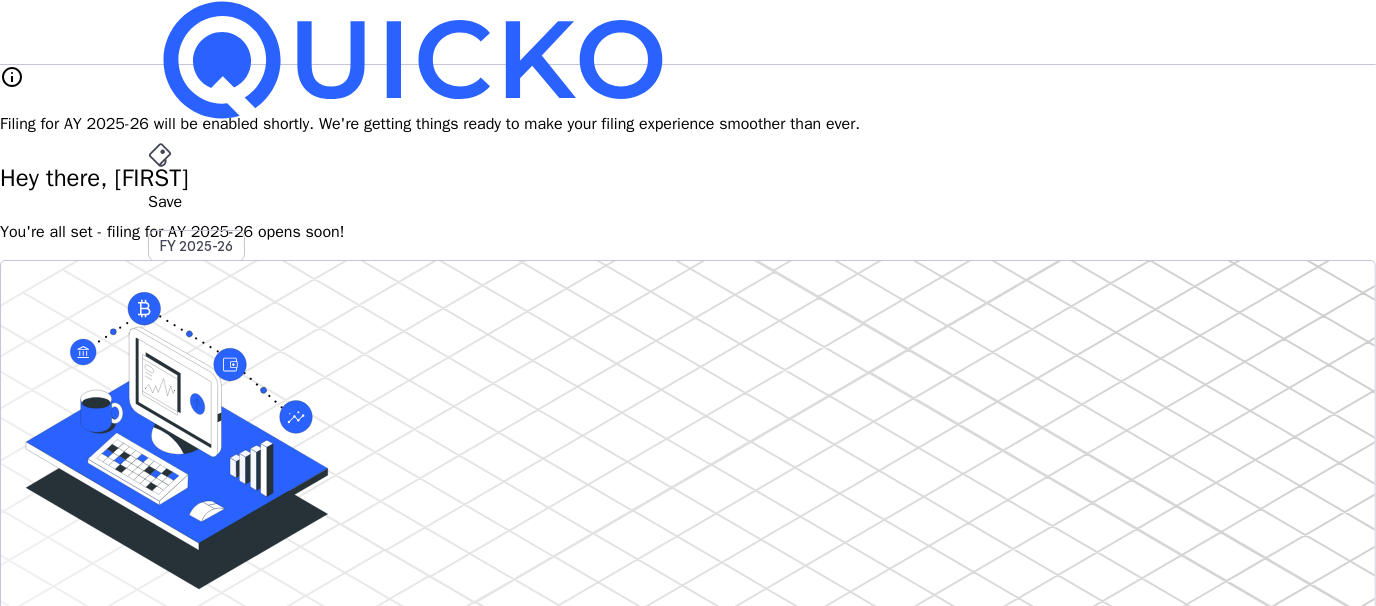 click on "More arrow_drop_down" at bounding box center (688, 519) 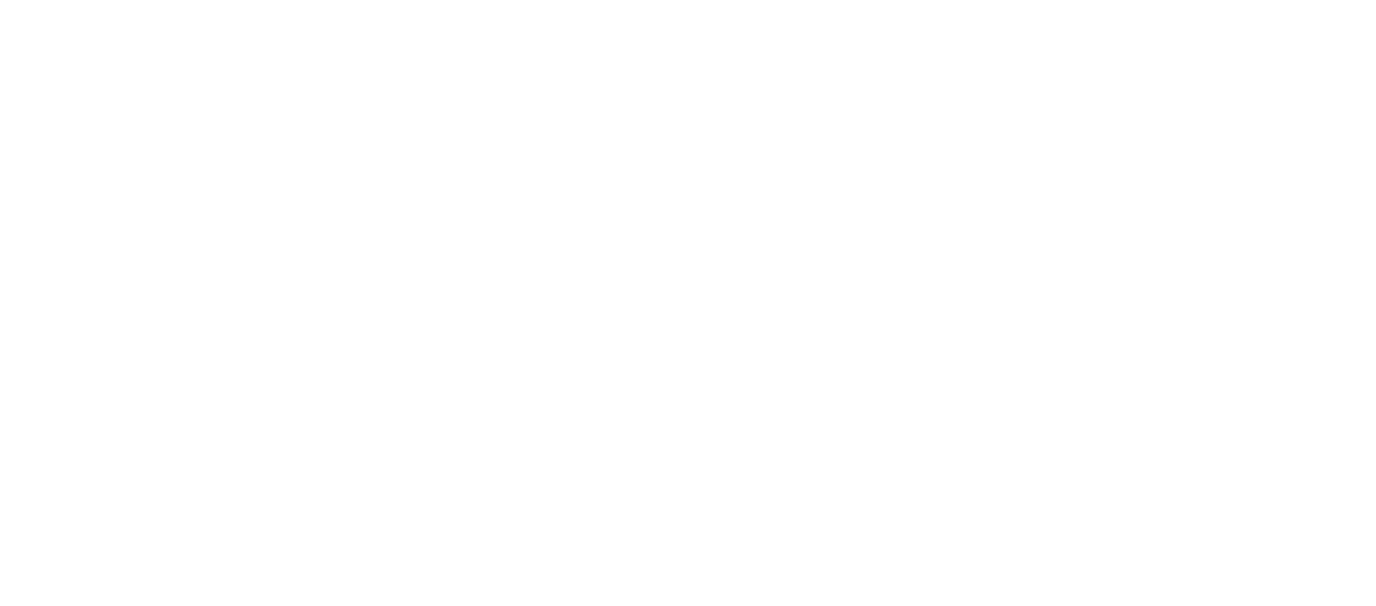 scroll, scrollTop: 0, scrollLeft: 0, axis: both 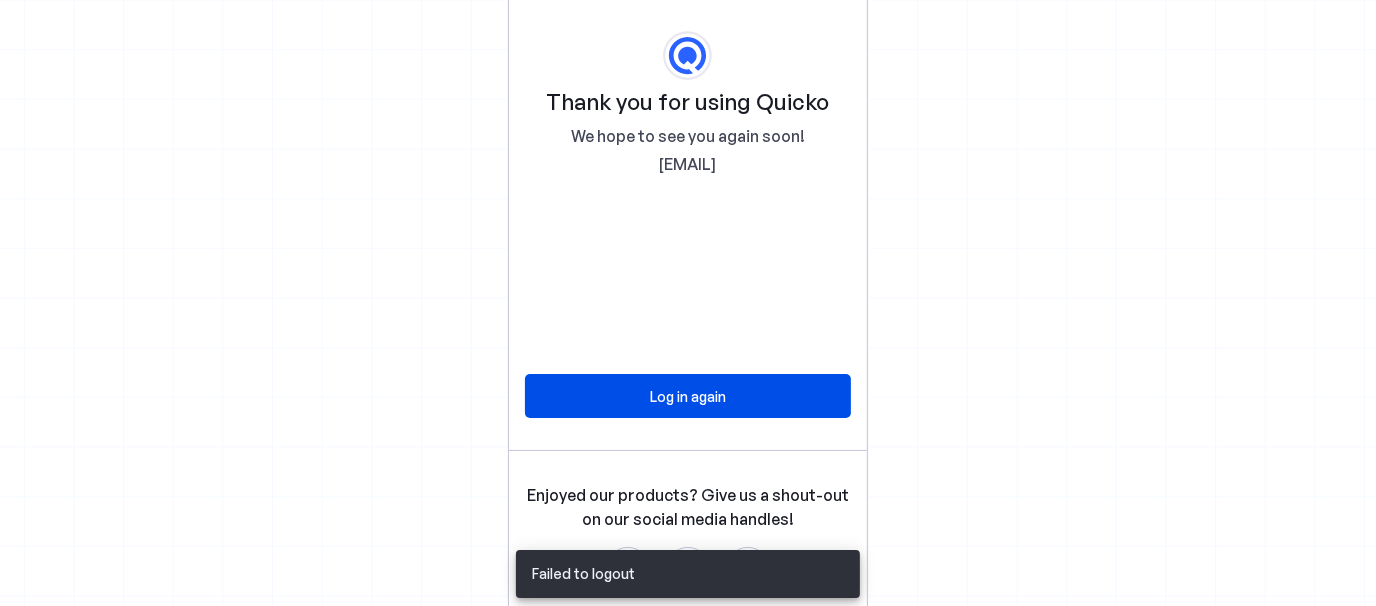 click on "Enjoyed our products? Give us a shout-out on our social media handles!" at bounding box center (688, 507) 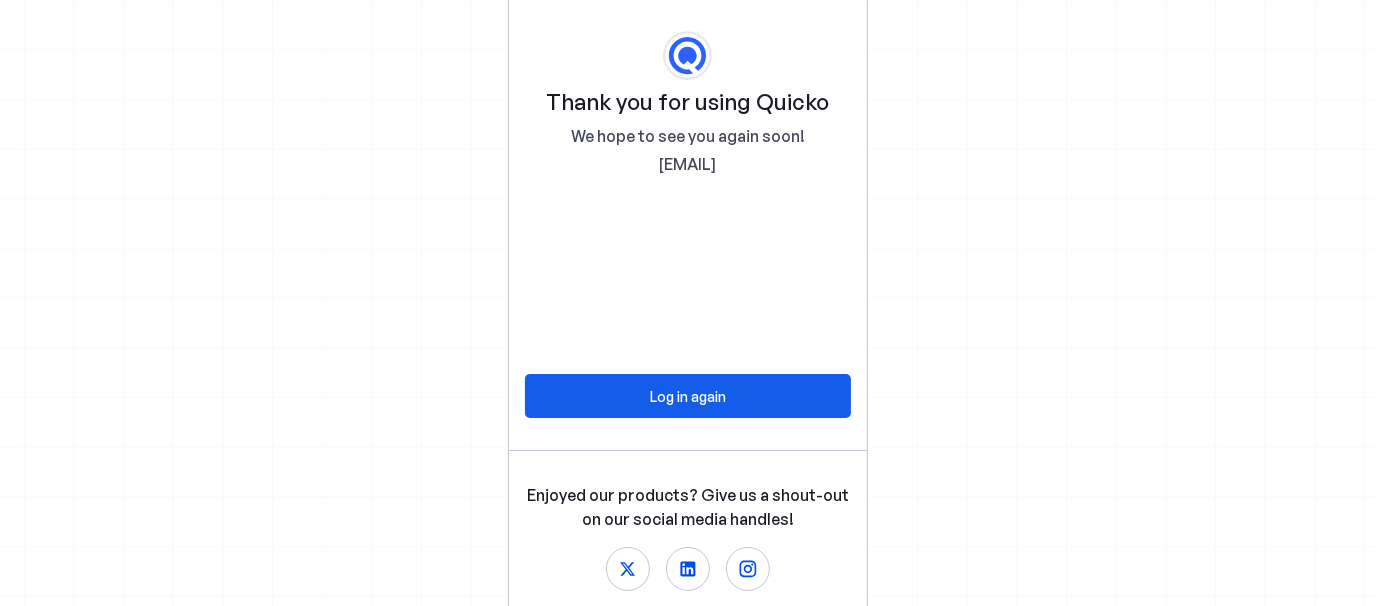 click on "Log in again" at bounding box center [688, 396] 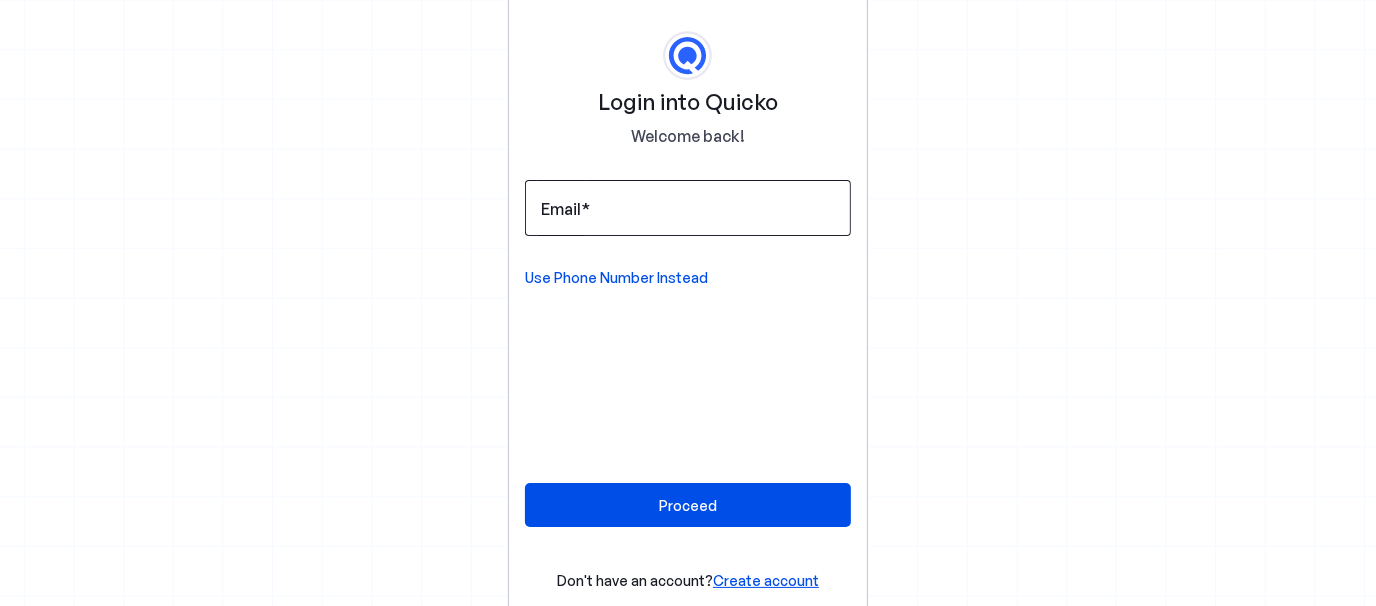 click at bounding box center (688, 208) 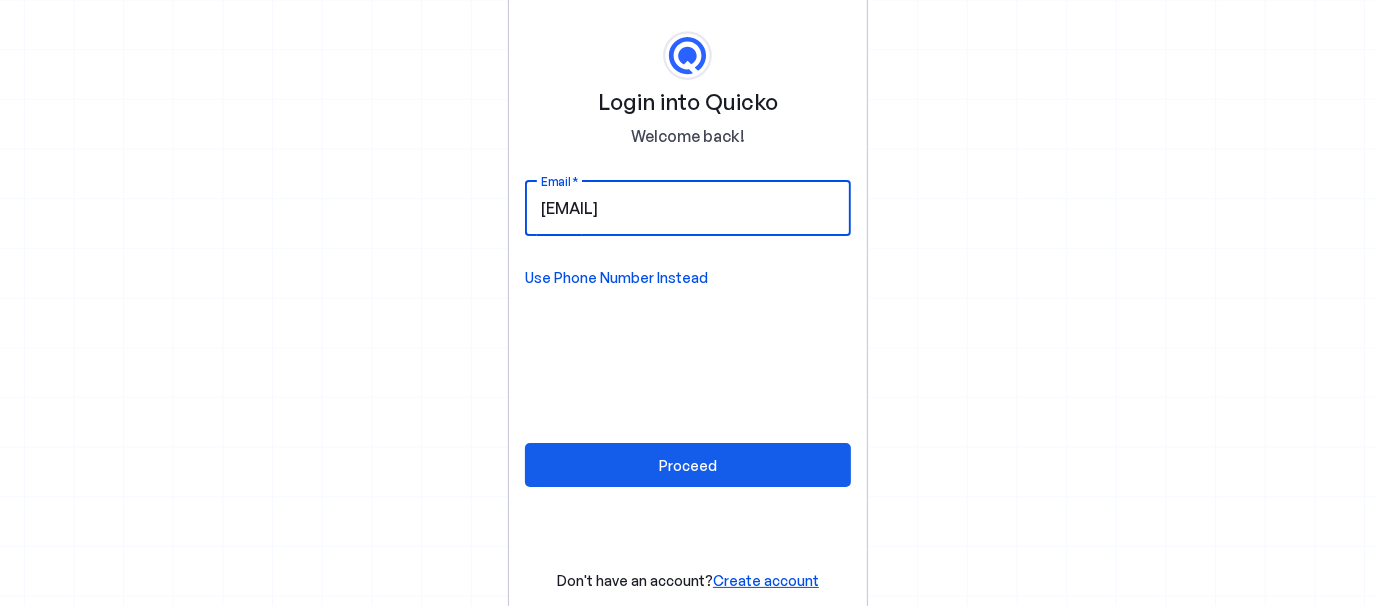 type on "[EMAIL]" 